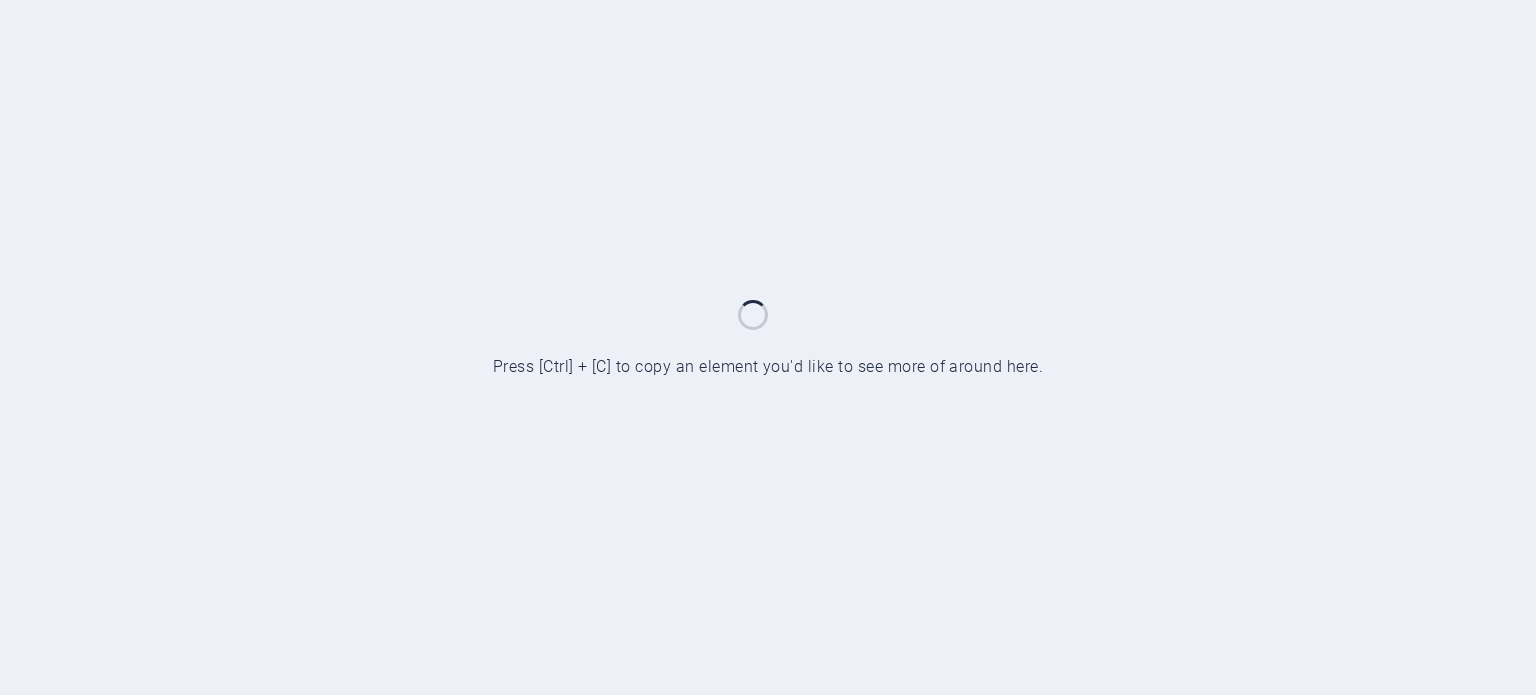 scroll, scrollTop: 0, scrollLeft: 0, axis: both 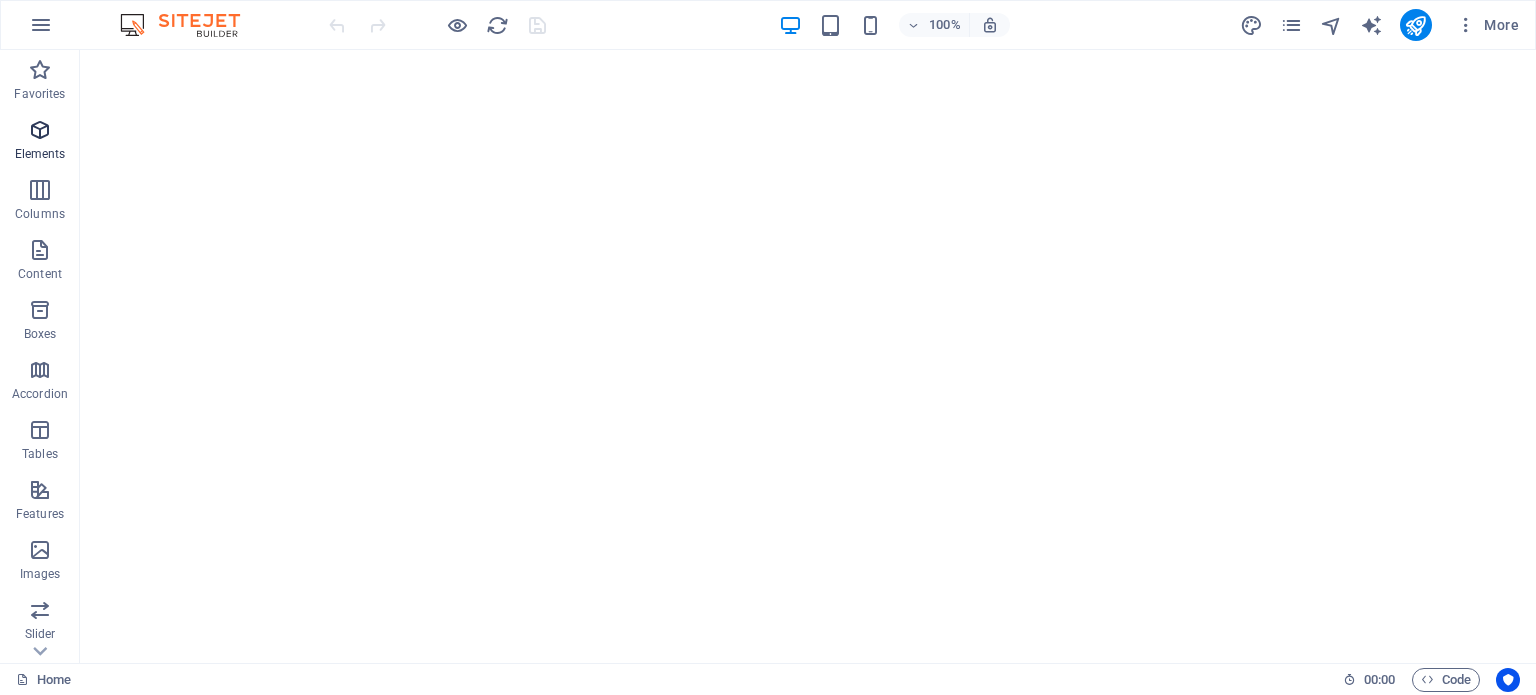 click at bounding box center [40, 130] 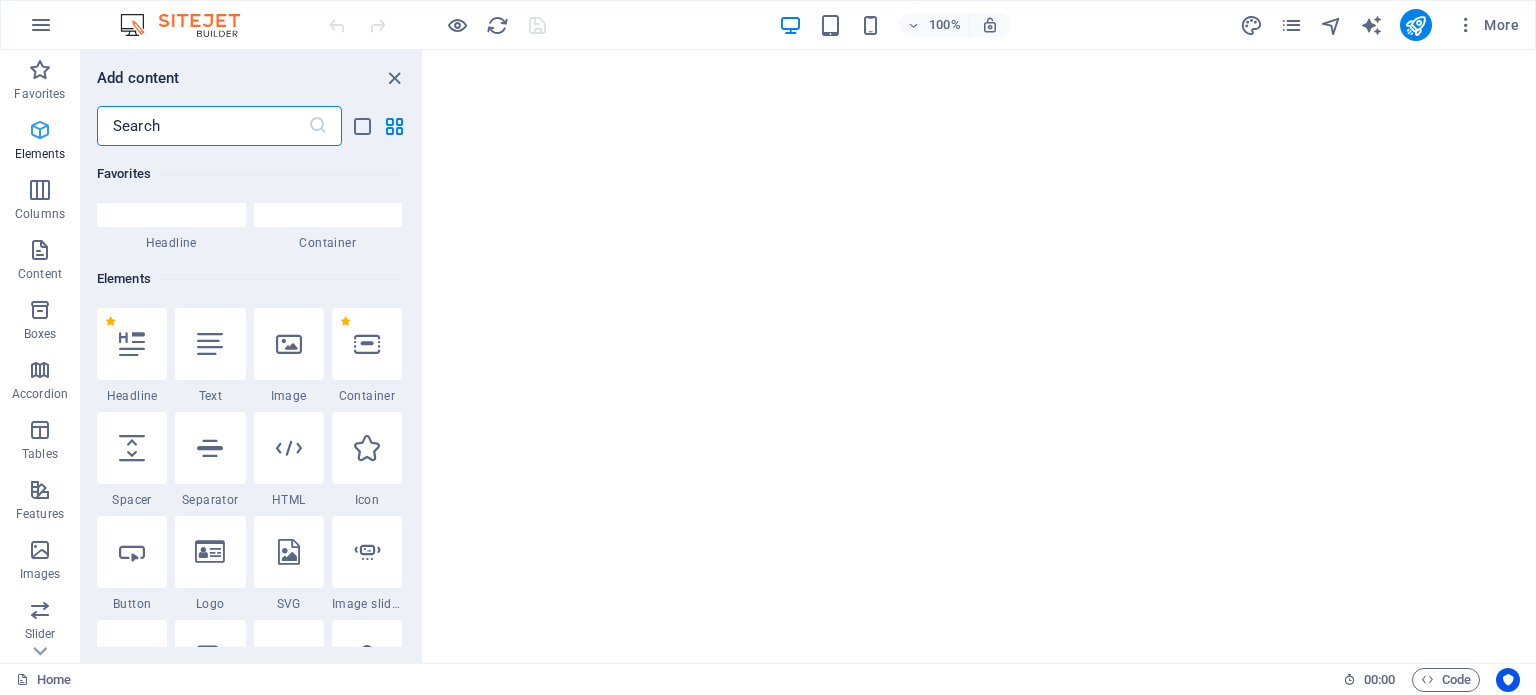 scroll, scrollTop: 212, scrollLeft: 0, axis: vertical 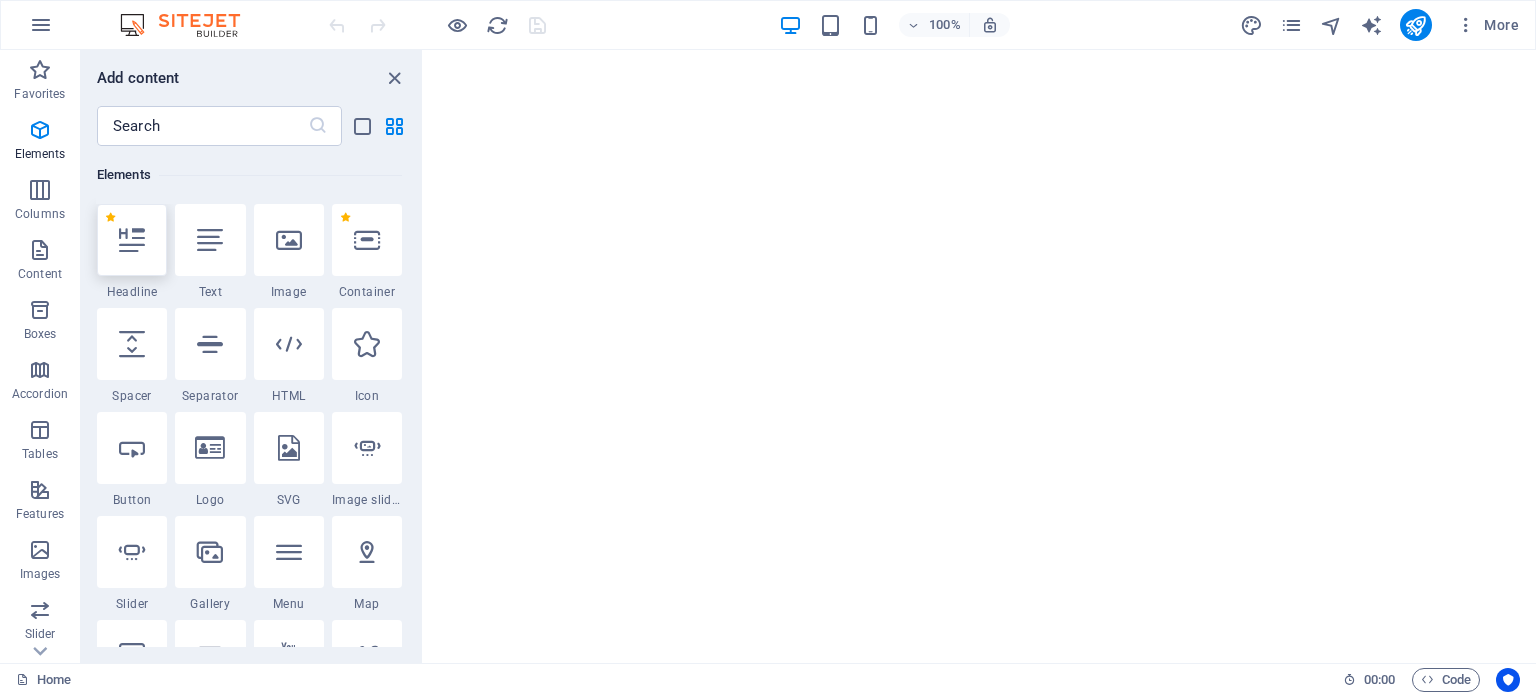 click at bounding box center (132, 240) 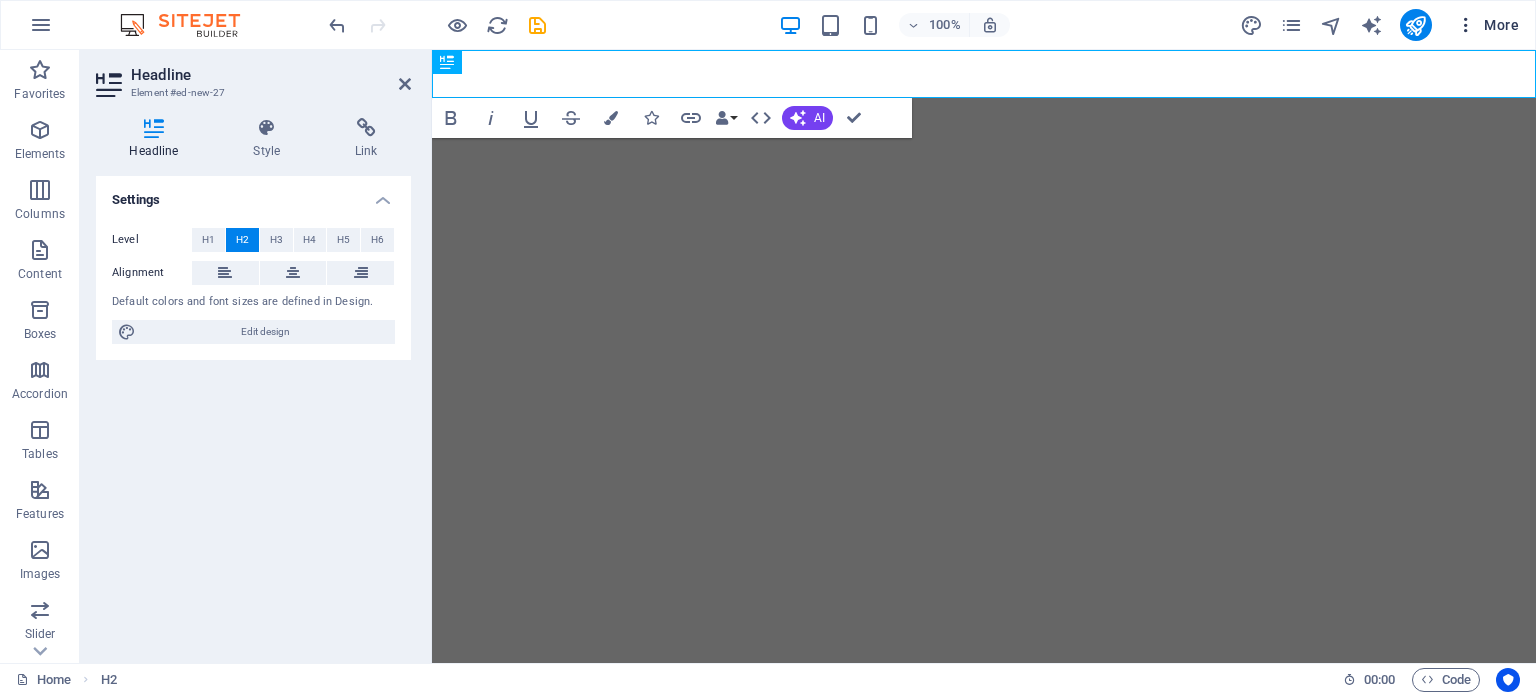 click on "More" at bounding box center (1487, 25) 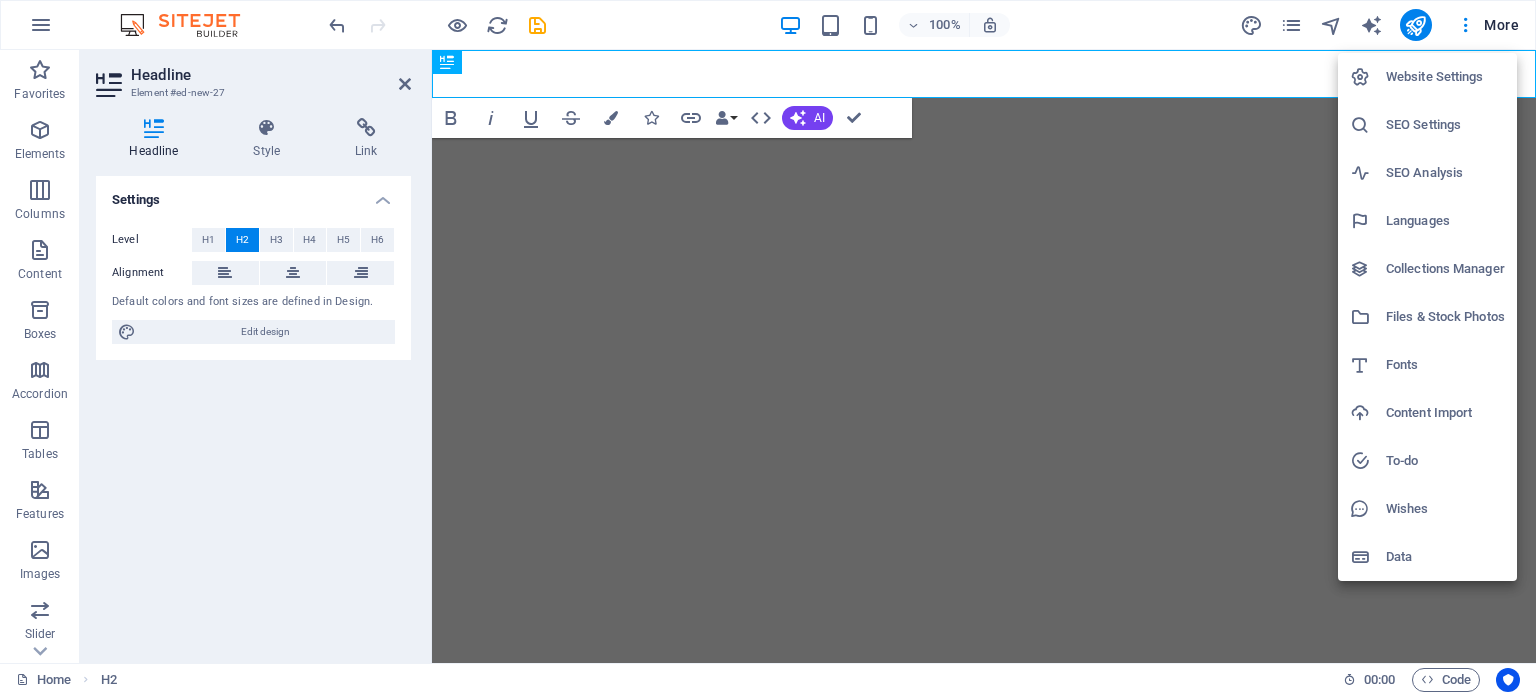 click at bounding box center [768, 347] 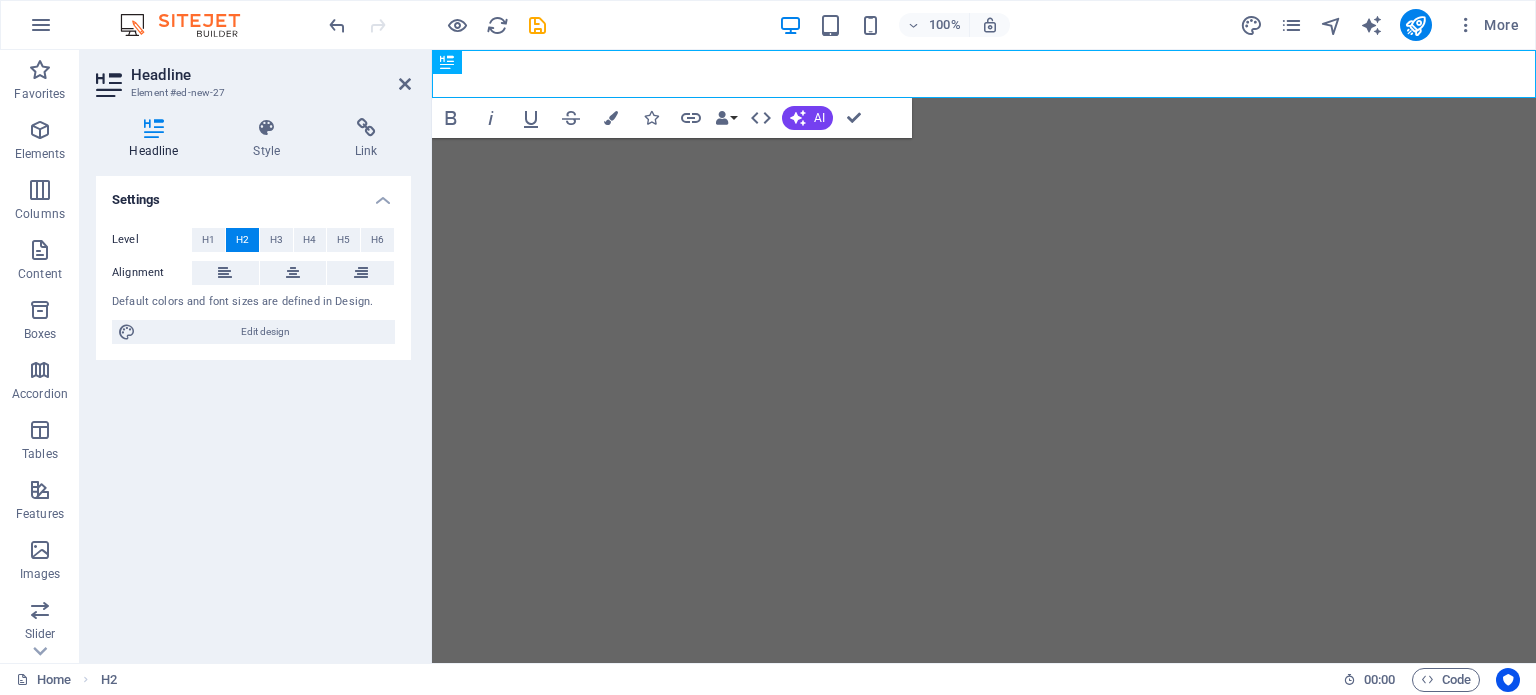 click on "More" at bounding box center [1487, 25] 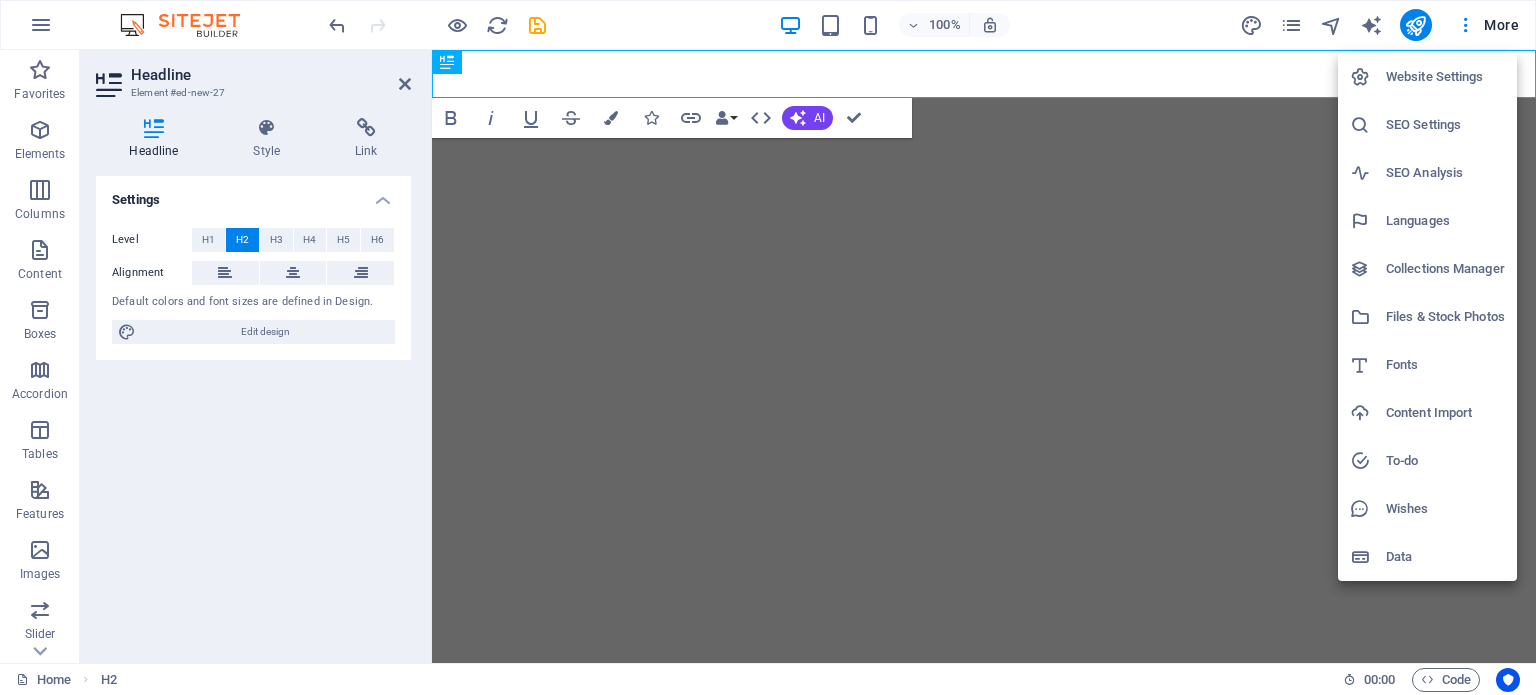 click at bounding box center [768, 347] 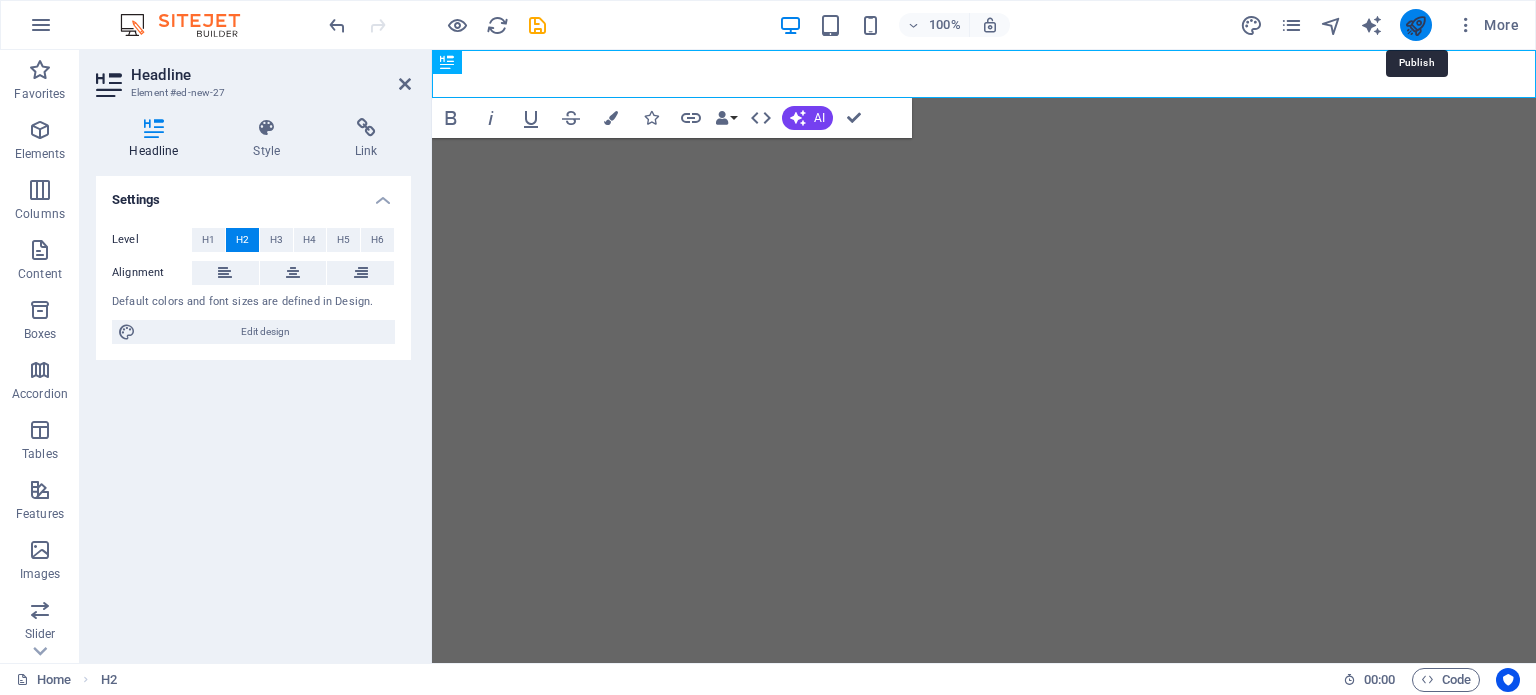 click at bounding box center (1415, 25) 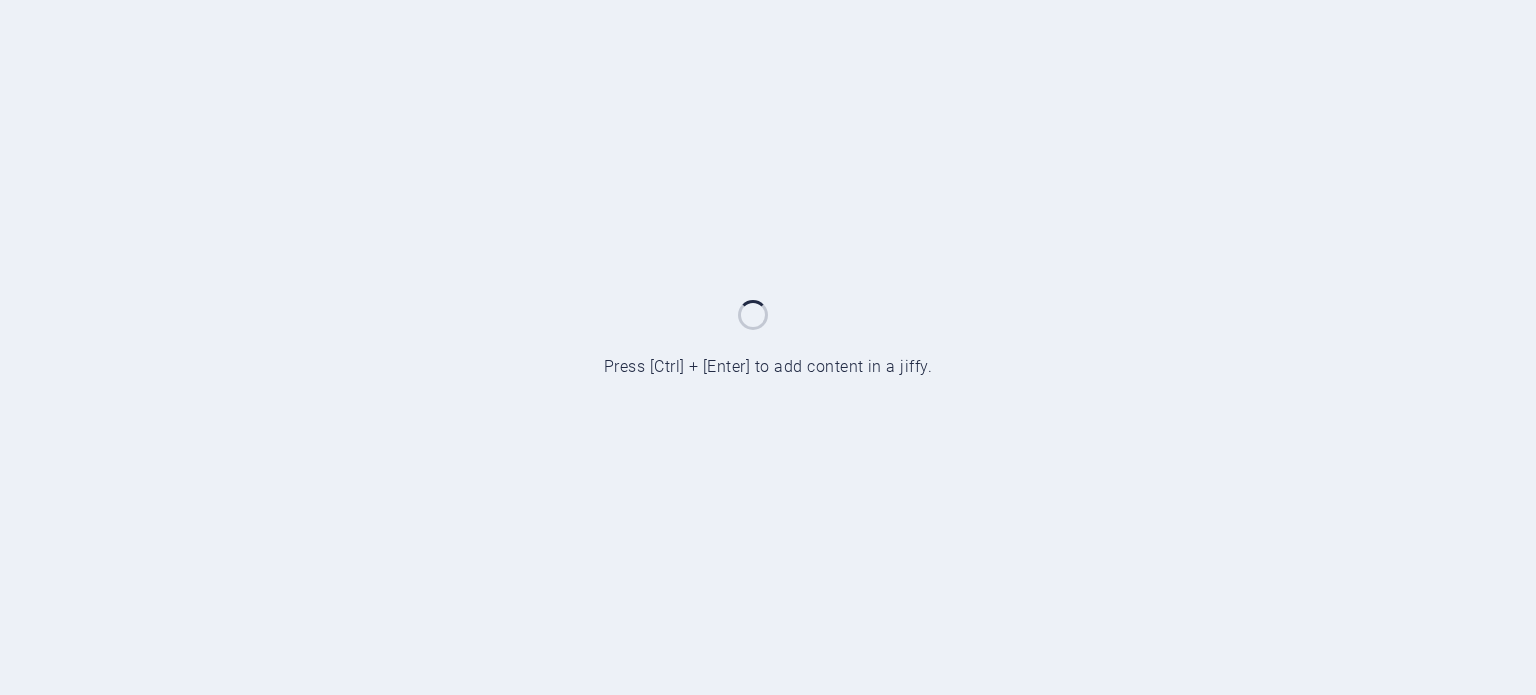 scroll, scrollTop: 0, scrollLeft: 0, axis: both 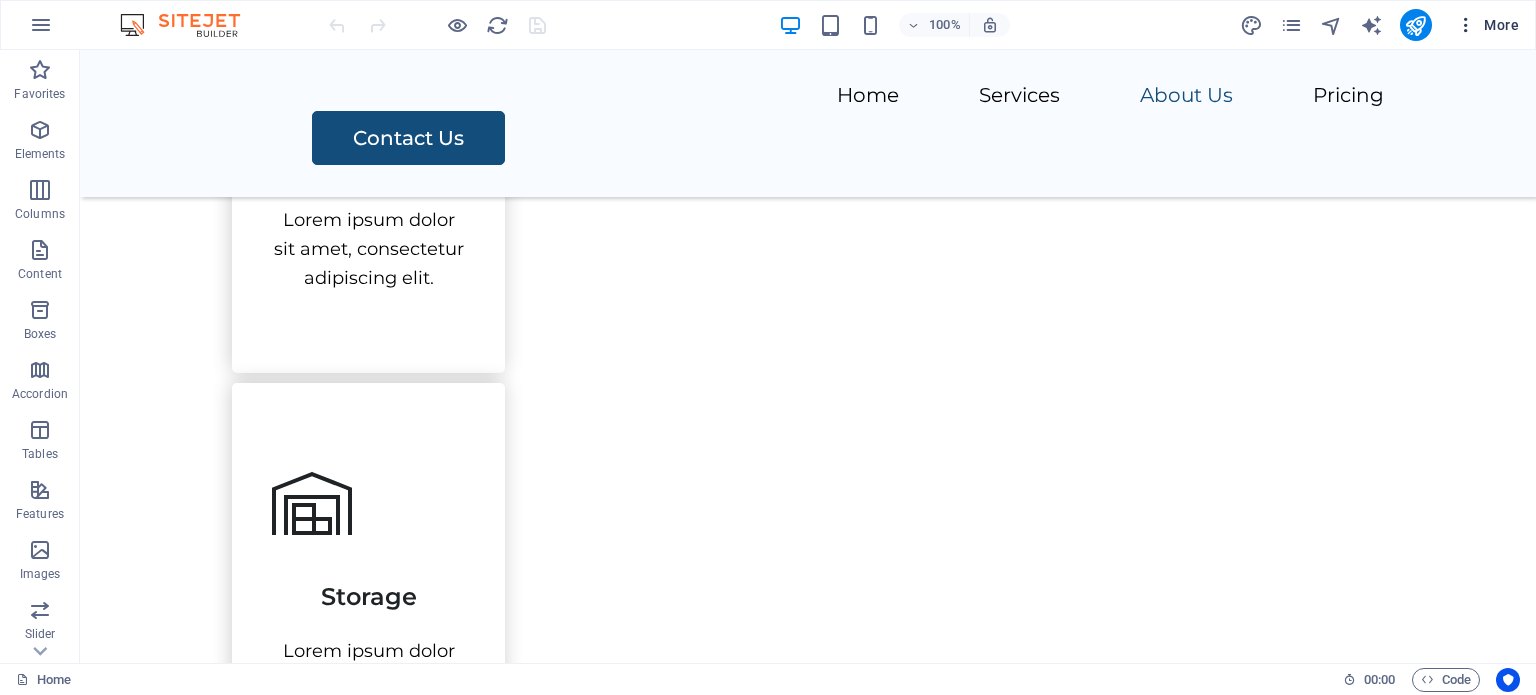 click at bounding box center (1466, 25) 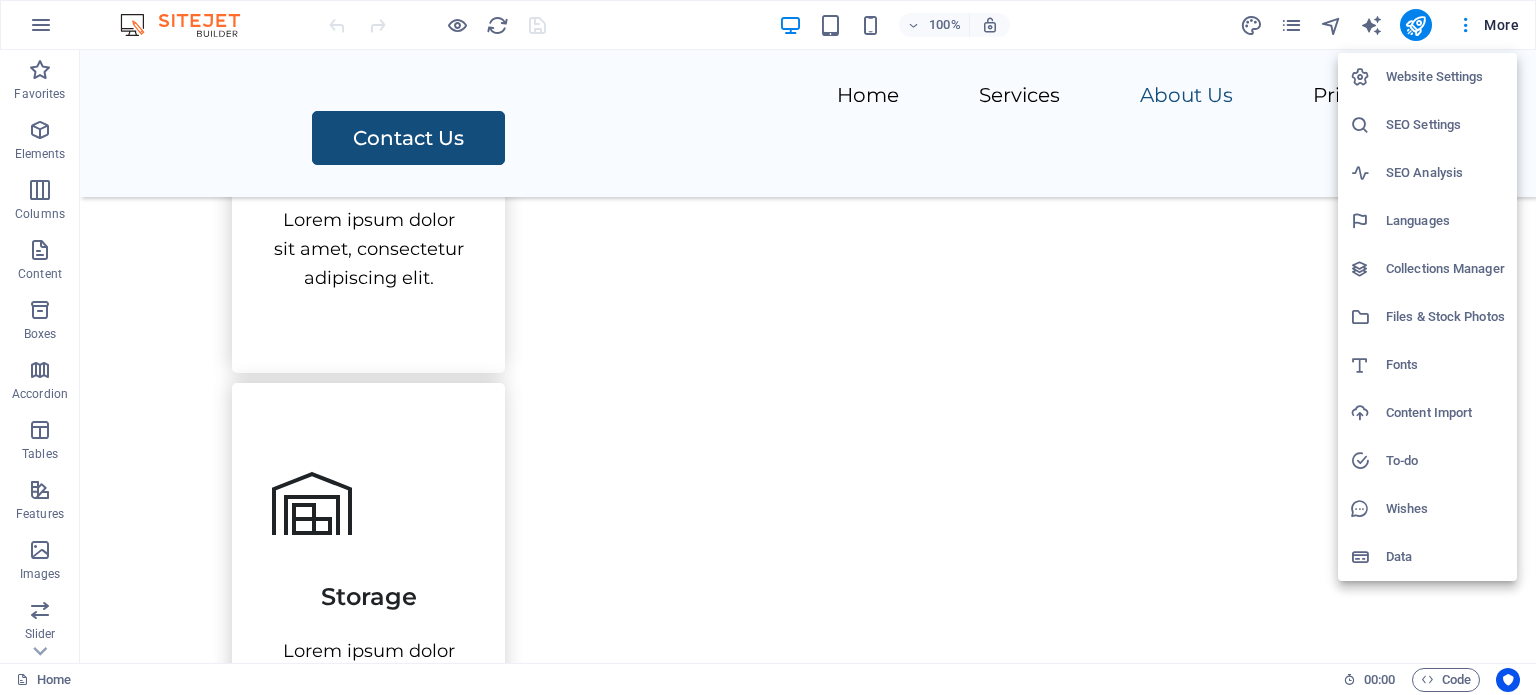 click at bounding box center (768, 347) 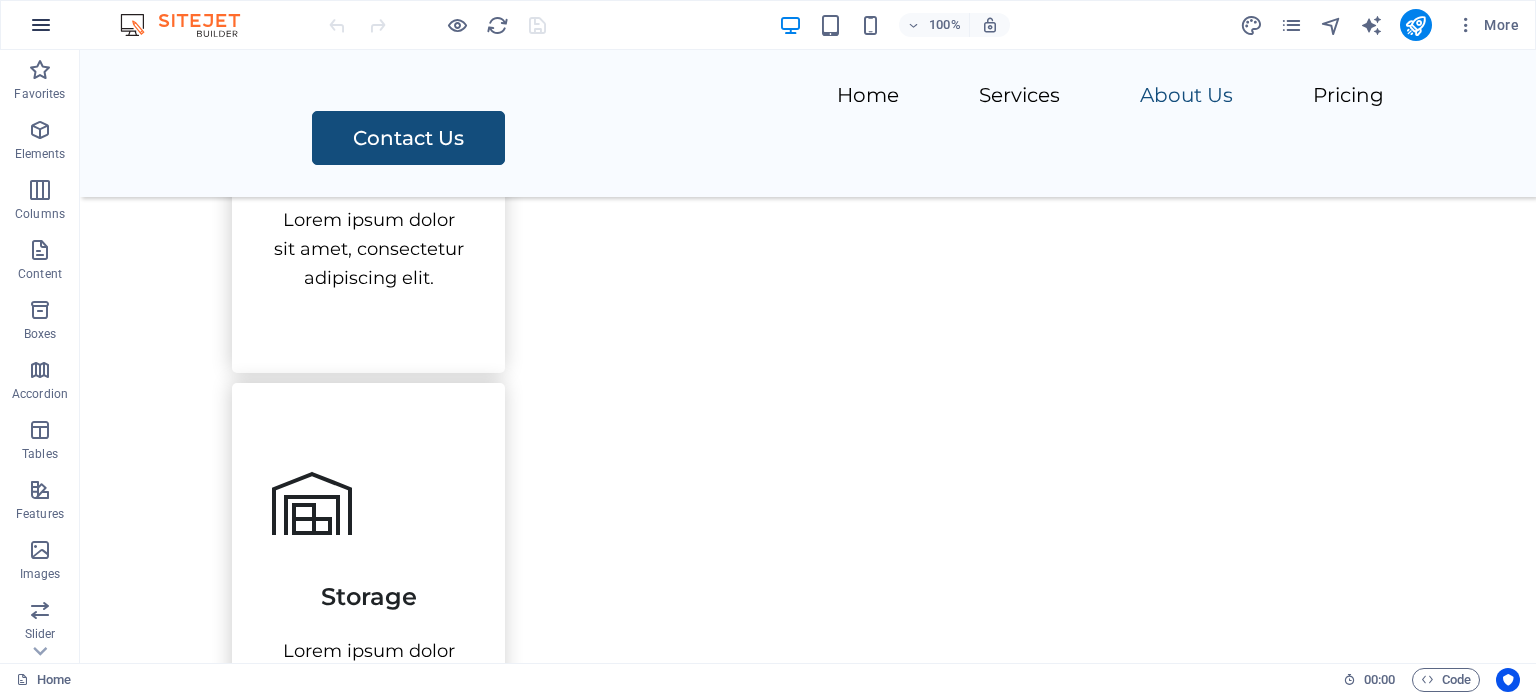 click at bounding box center (41, 25) 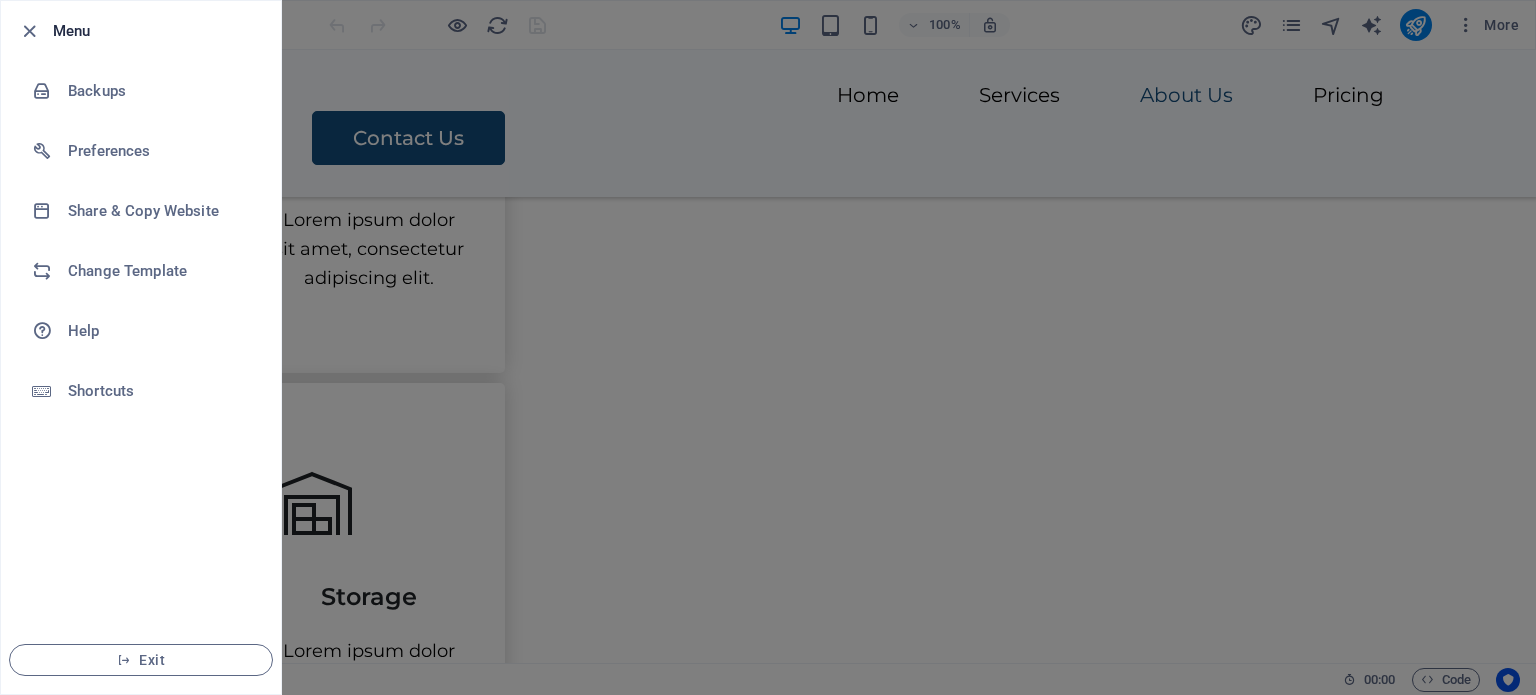 click at bounding box center (768, 347) 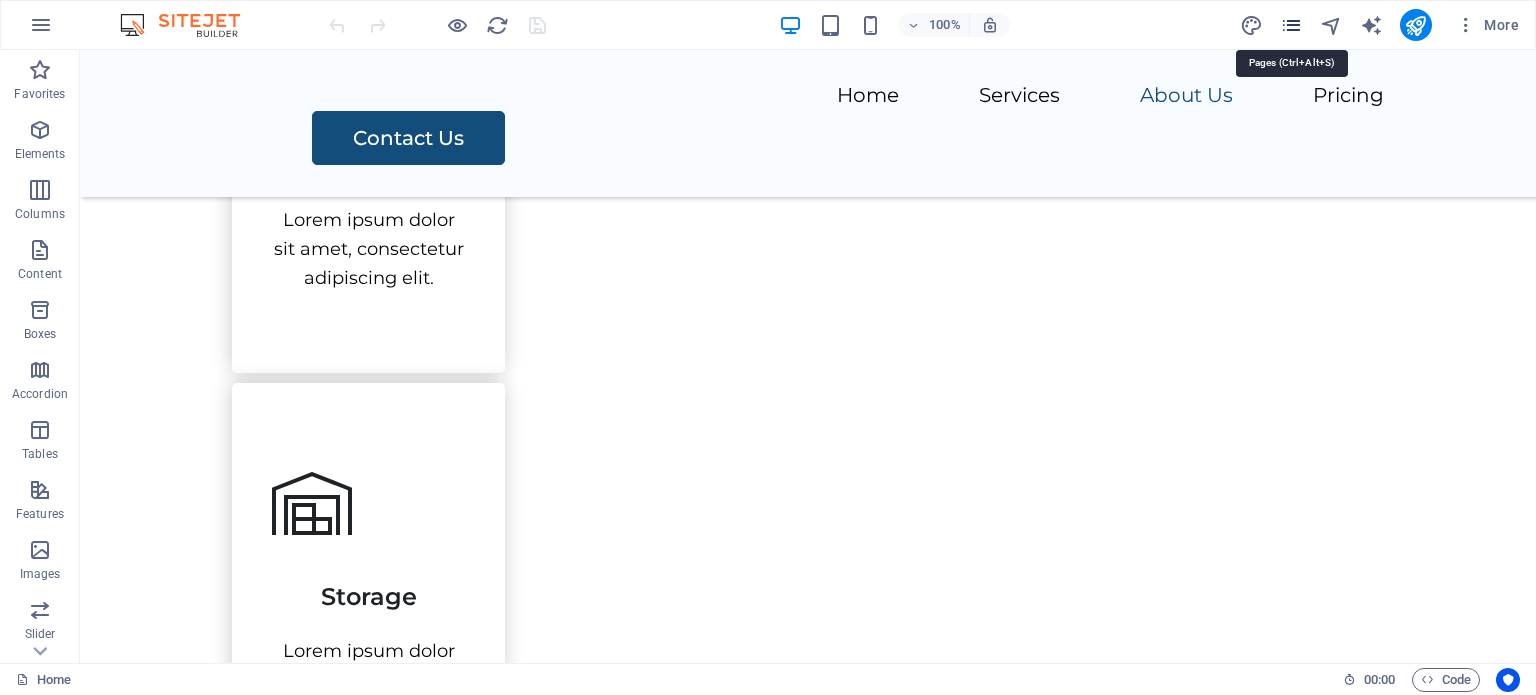 click at bounding box center (1291, 25) 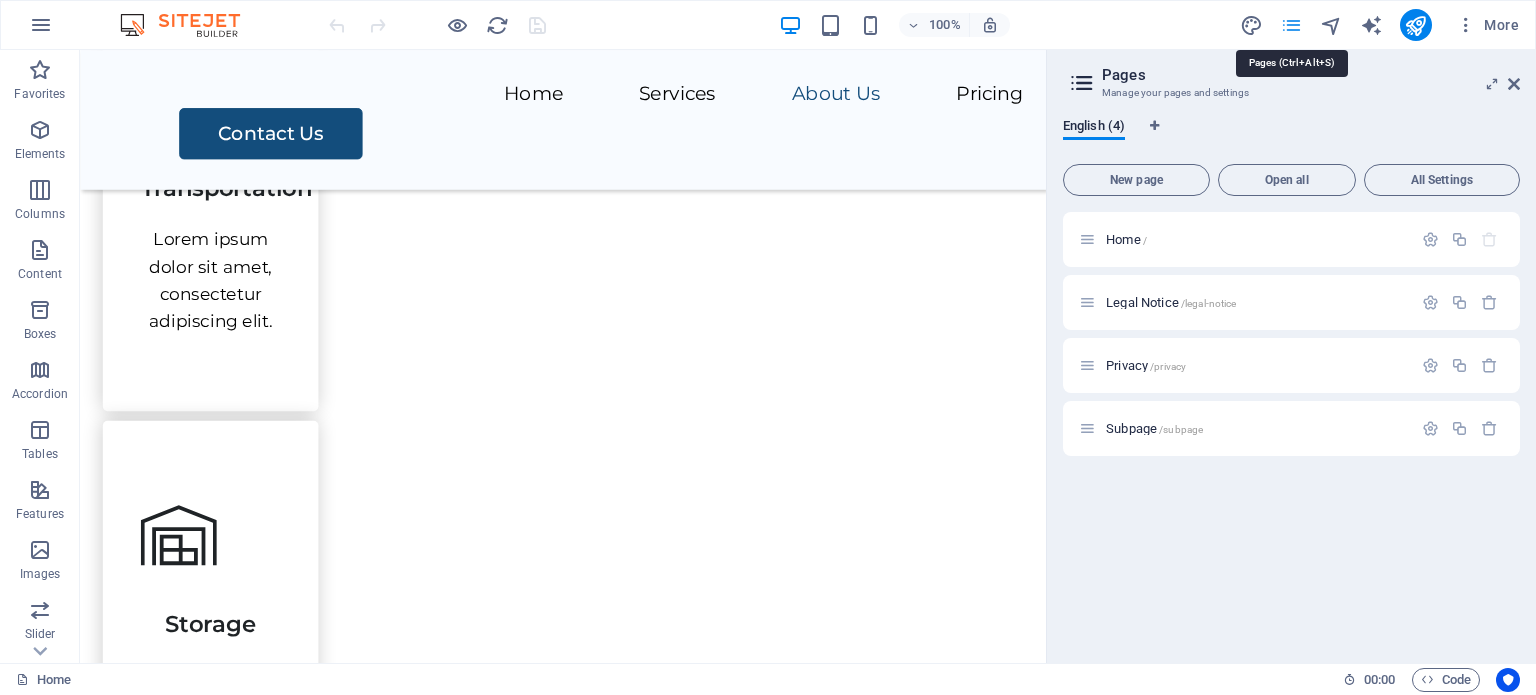 scroll, scrollTop: 1192, scrollLeft: 0, axis: vertical 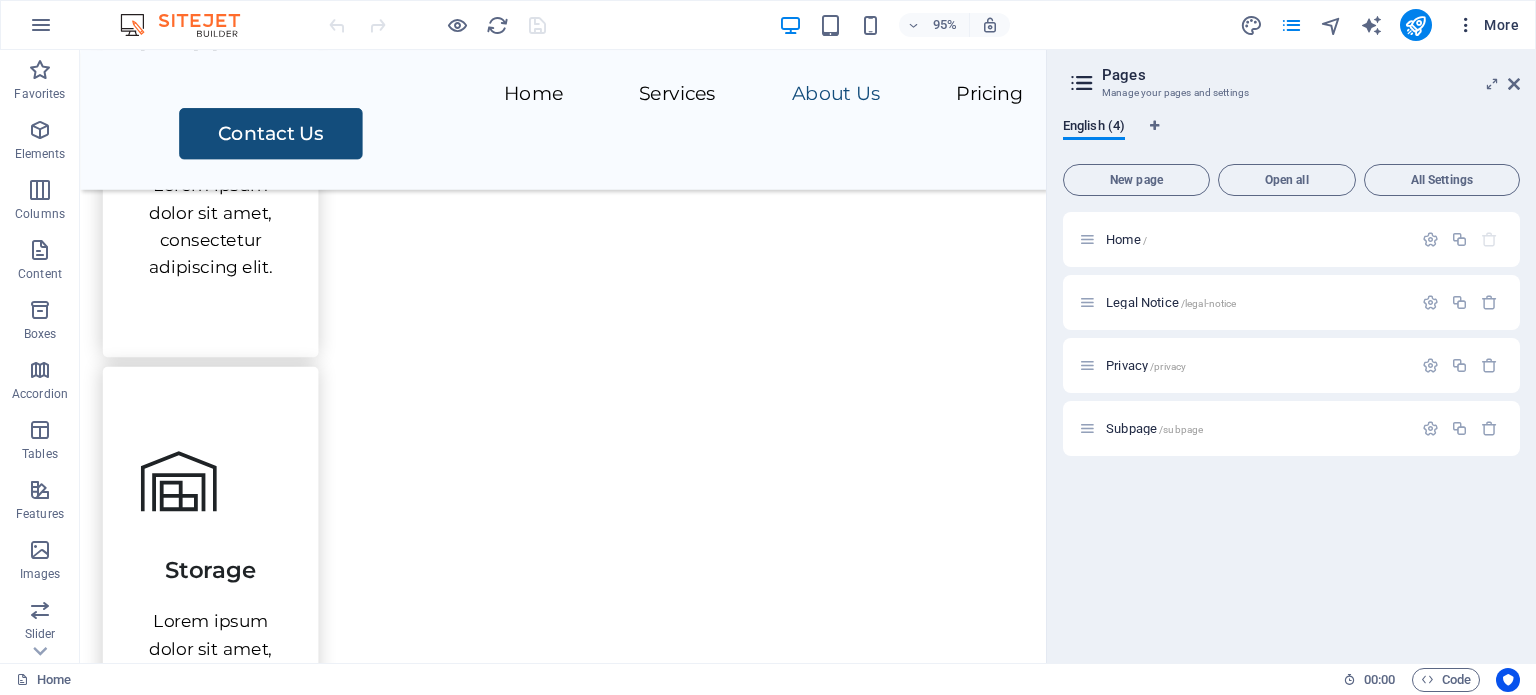 click at bounding box center (1466, 25) 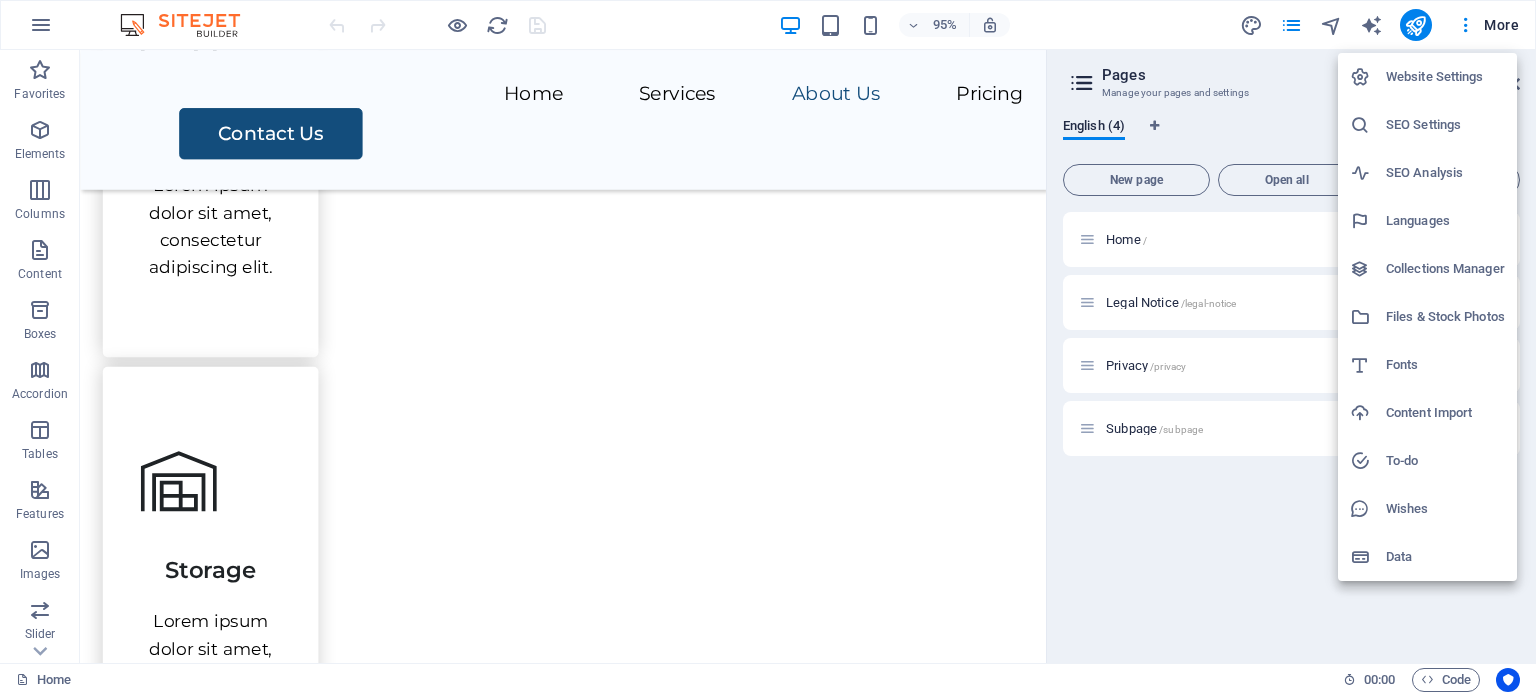 click at bounding box center [768, 347] 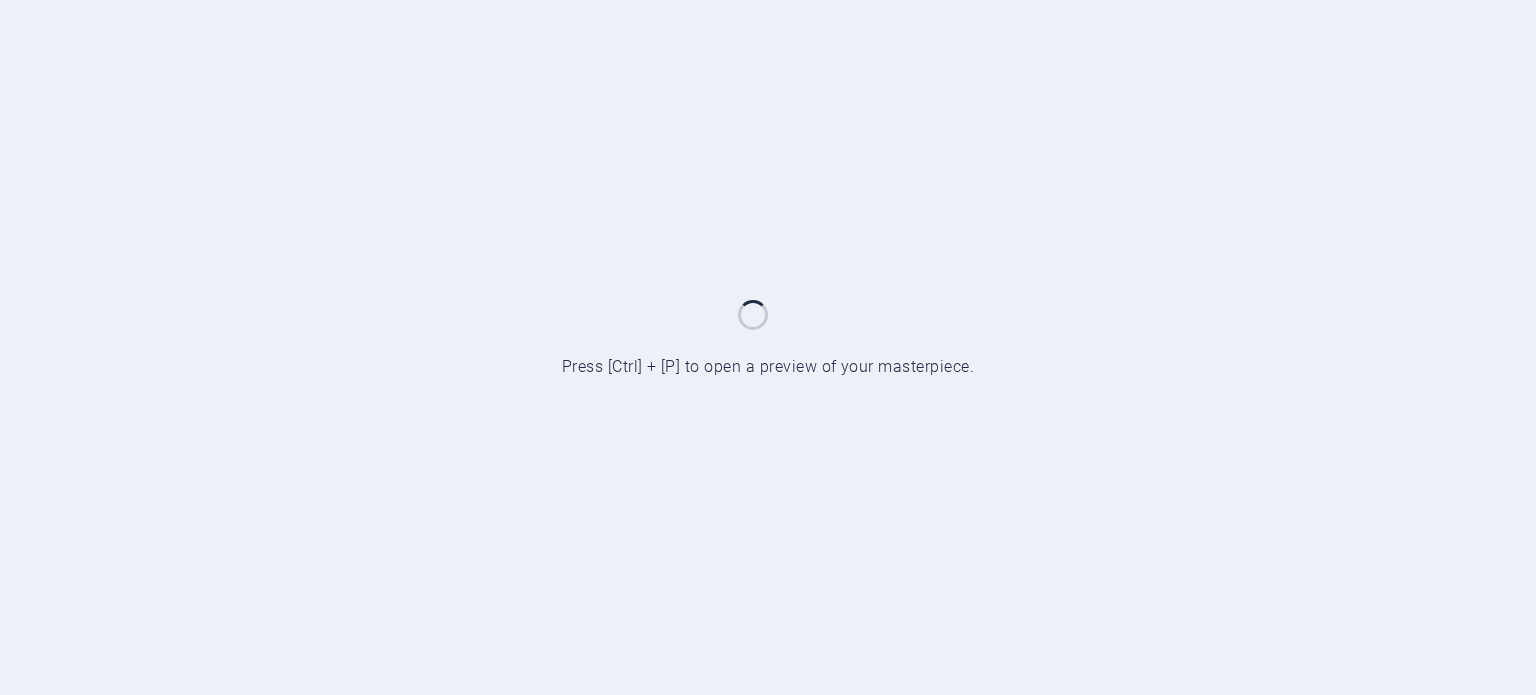 scroll, scrollTop: 0, scrollLeft: 0, axis: both 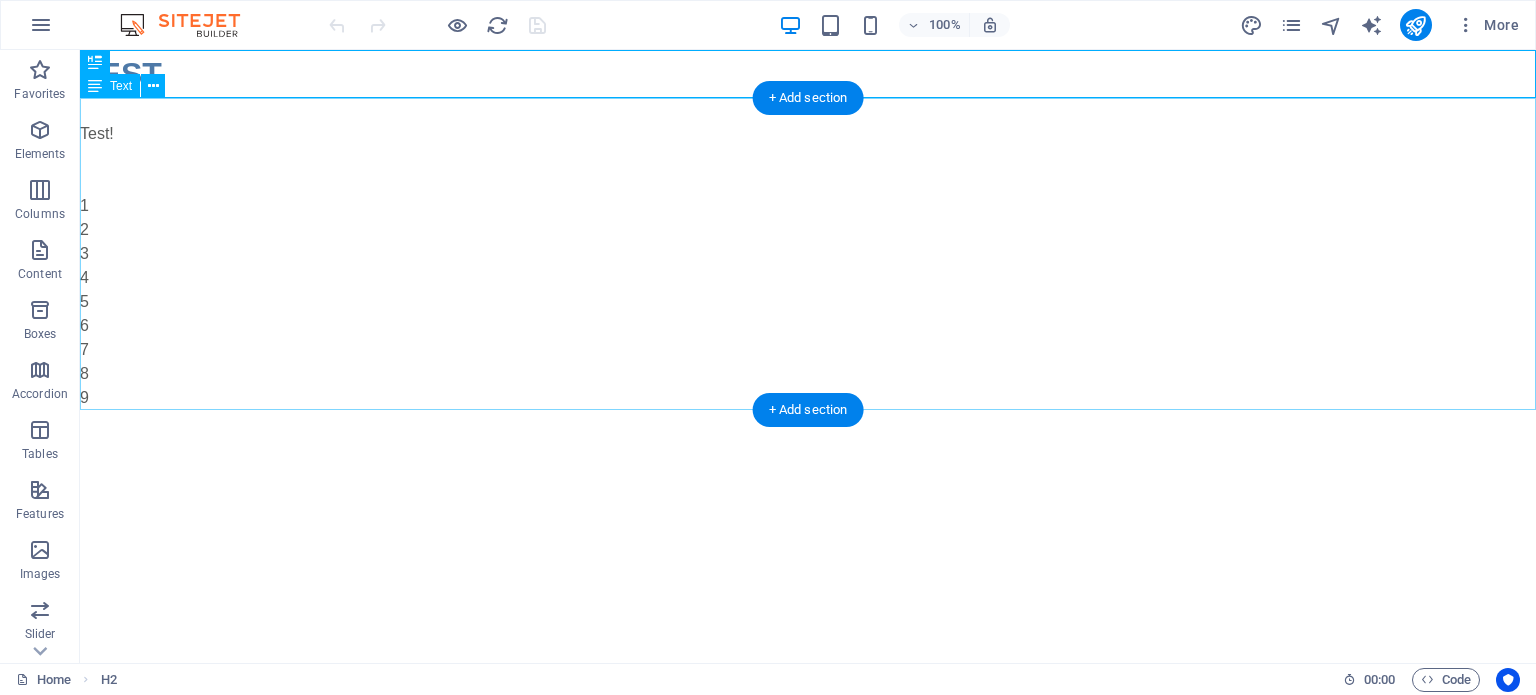 click on "Test! 1 2 3 4 5 6 7 8 9" at bounding box center [808, 254] 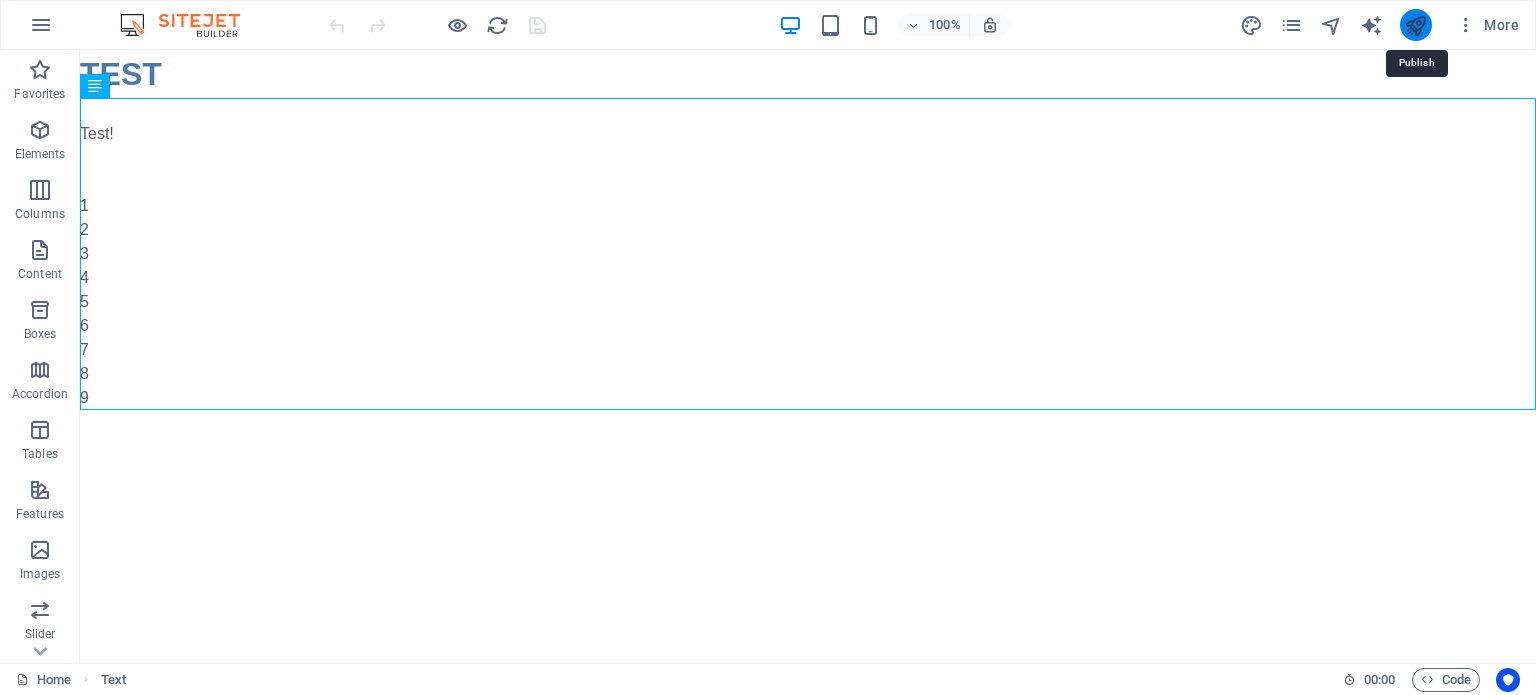 click at bounding box center [1415, 25] 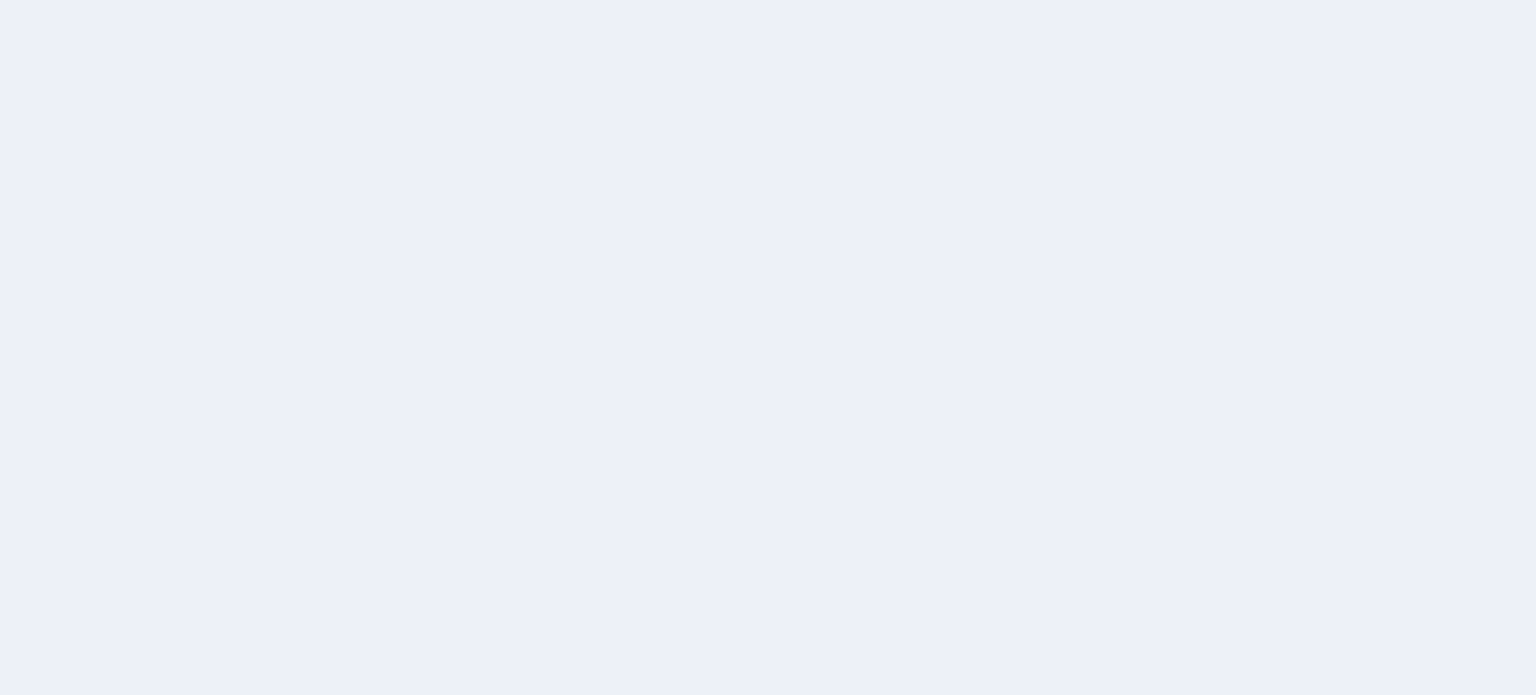scroll, scrollTop: 0, scrollLeft: 0, axis: both 